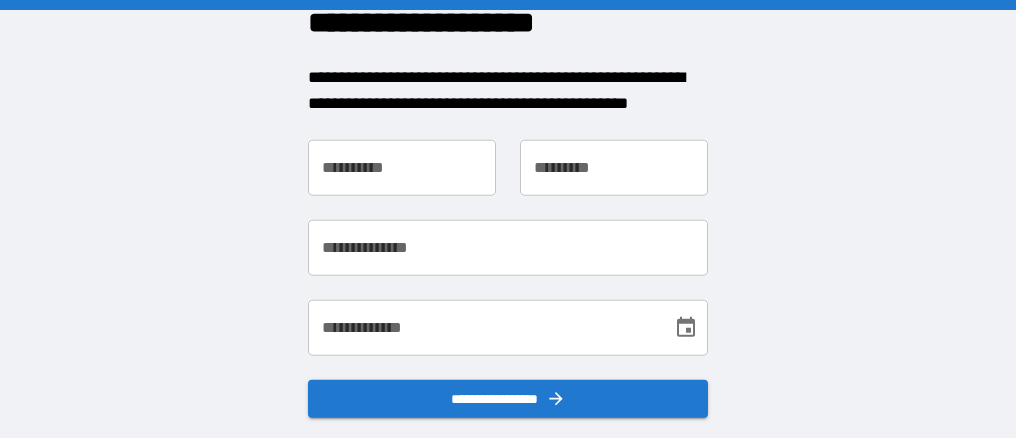 click on "**********" at bounding box center [508, 248] 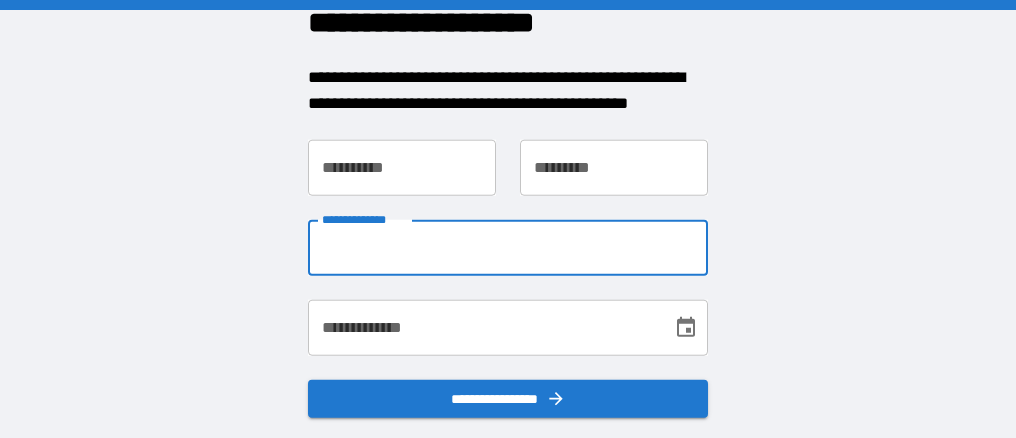 scroll, scrollTop: 0, scrollLeft: 0, axis: both 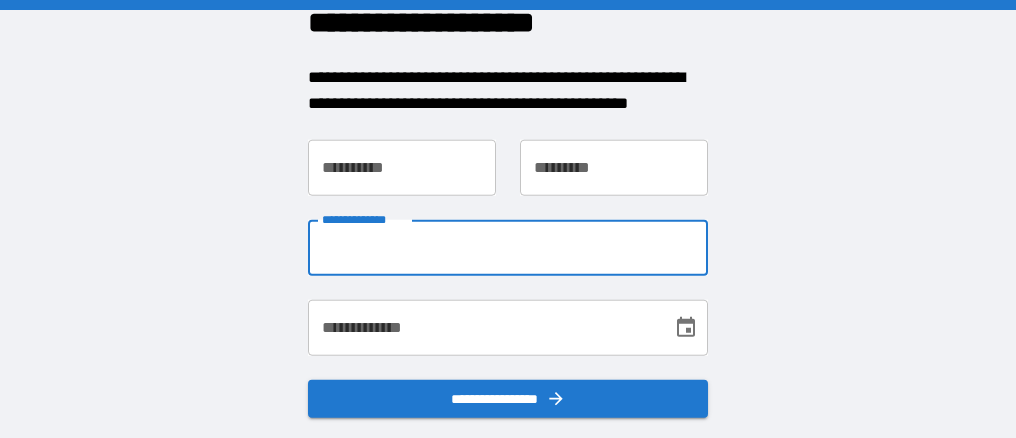 click on "**********" at bounding box center [402, 168] 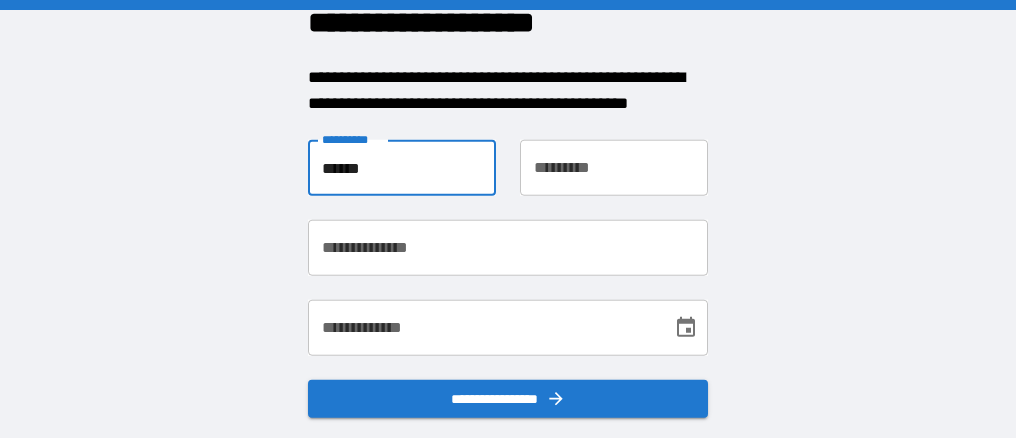 type on "******" 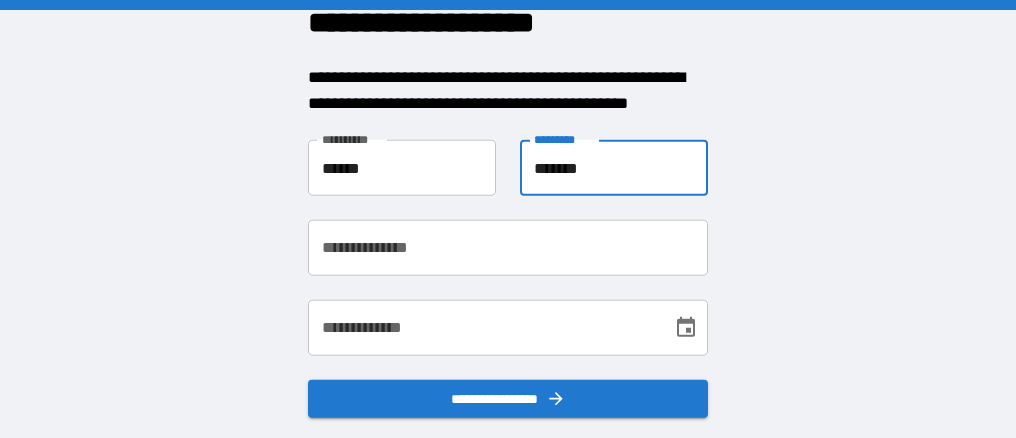 type on "*******" 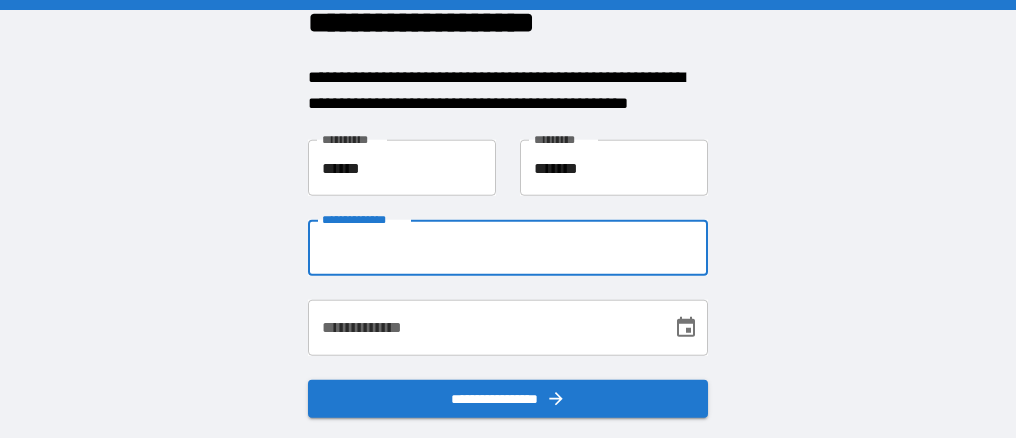 click on "**********" at bounding box center [508, 248] 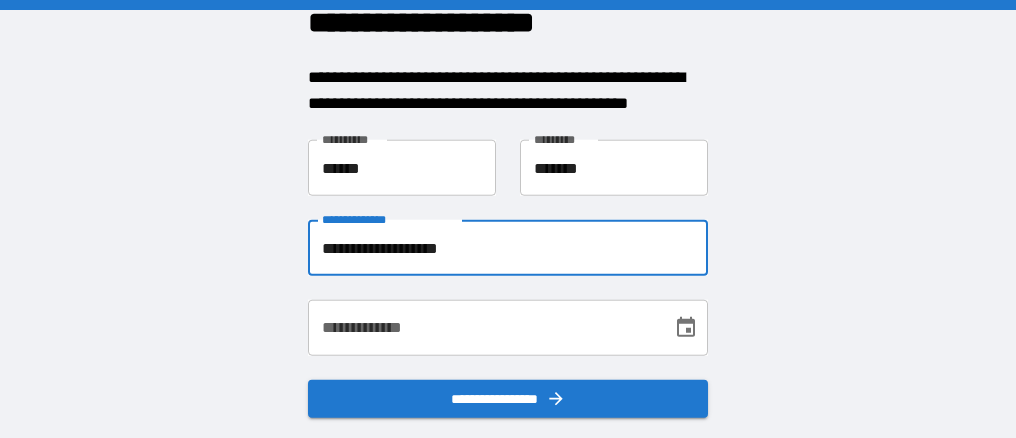 type on "**********" 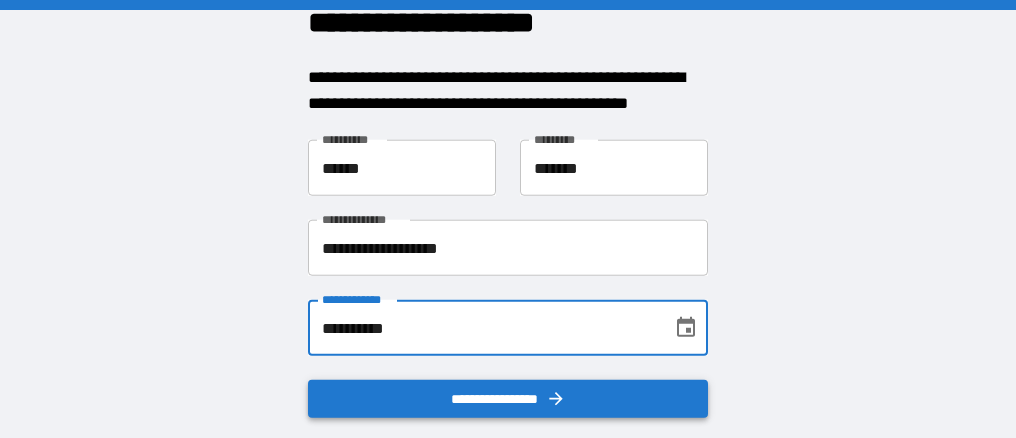 type on "**********" 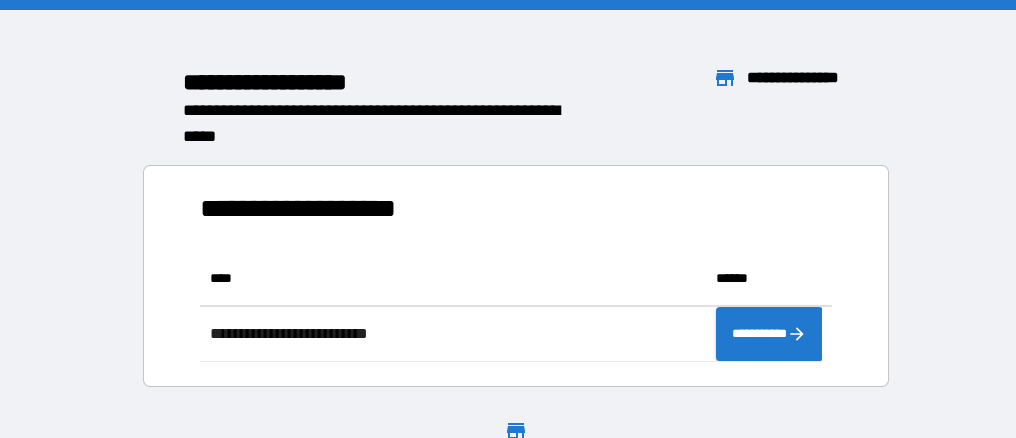 scroll, scrollTop: 16, scrollLeft: 16, axis: both 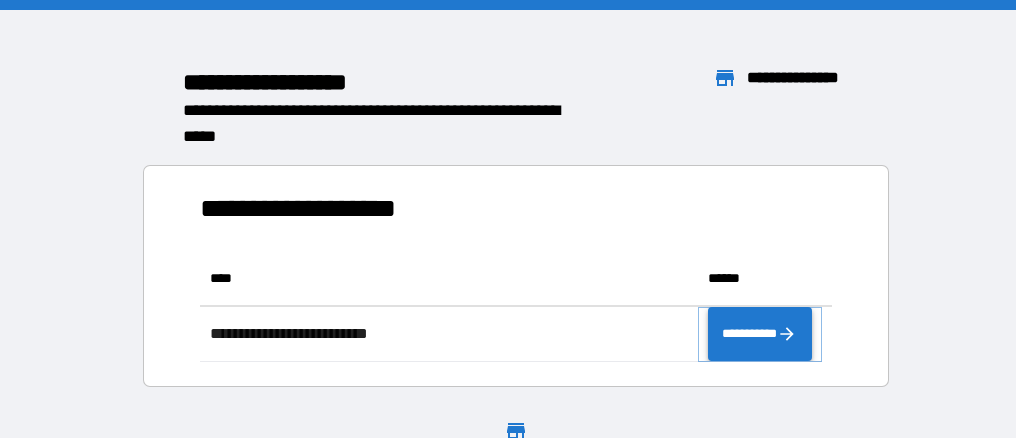 click on "**********" at bounding box center (760, 334) 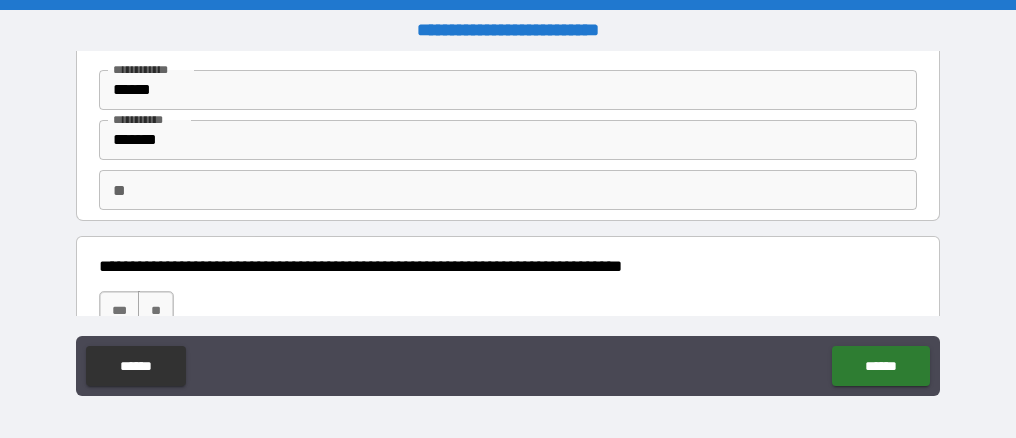 scroll, scrollTop: 100, scrollLeft: 0, axis: vertical 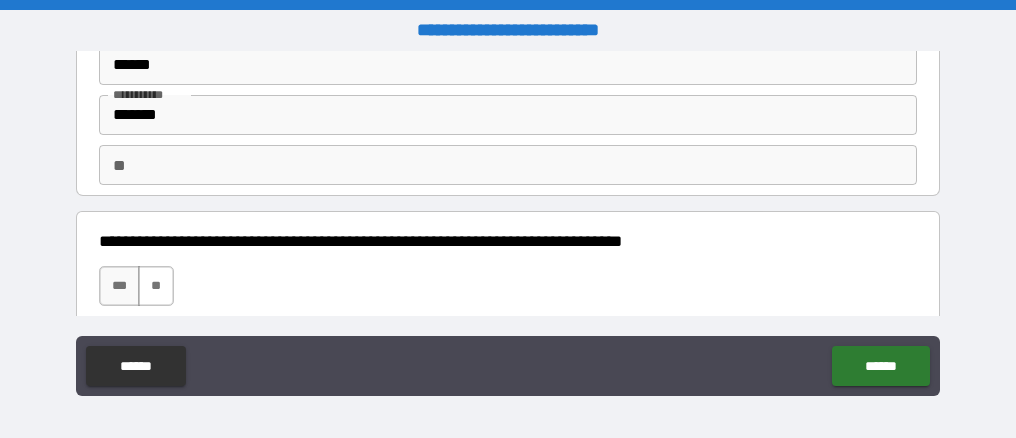 click on "**" at bounding box center [156, 286] 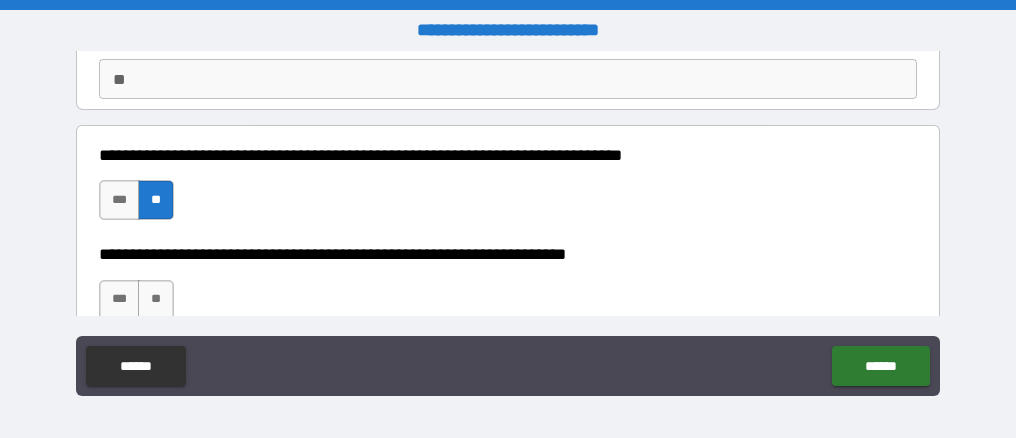scroll, scrollTop: 300, scrollLeft: 0, axis: vertical 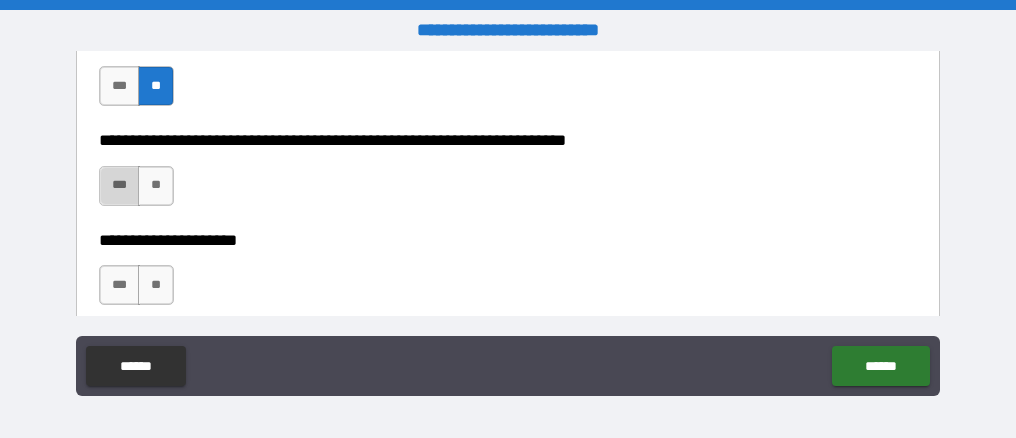 click on "***" at bounding box center (119, 186) 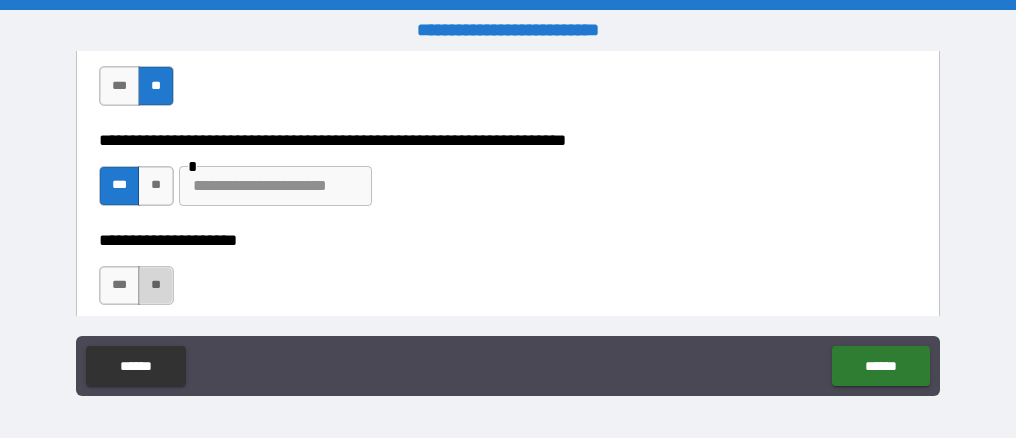 click on "**" at bounding box center (156, 286) 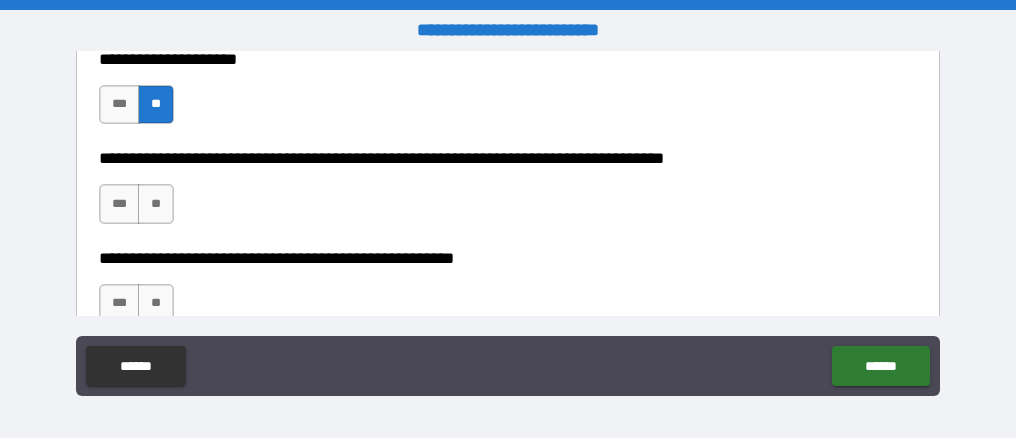 scroll, scrollTop: 500, scrollLeft: 0, axis: vertical 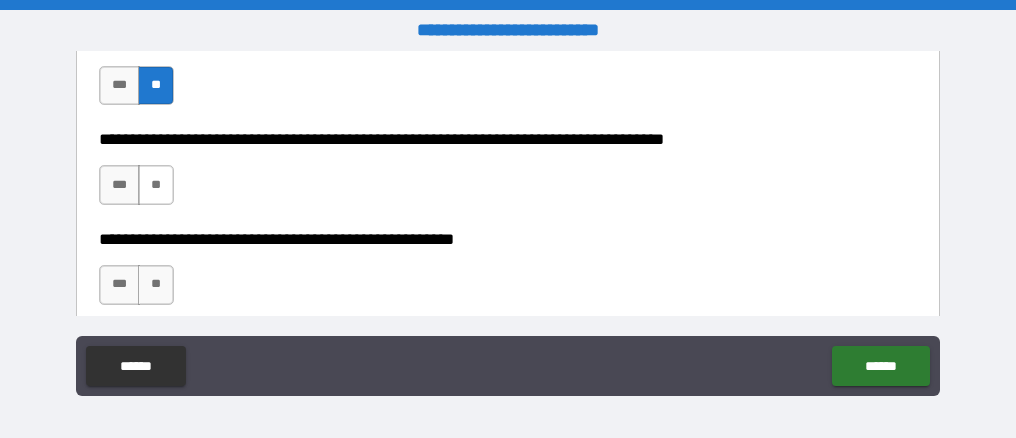 click on "**" at bounding box center (156, 185) 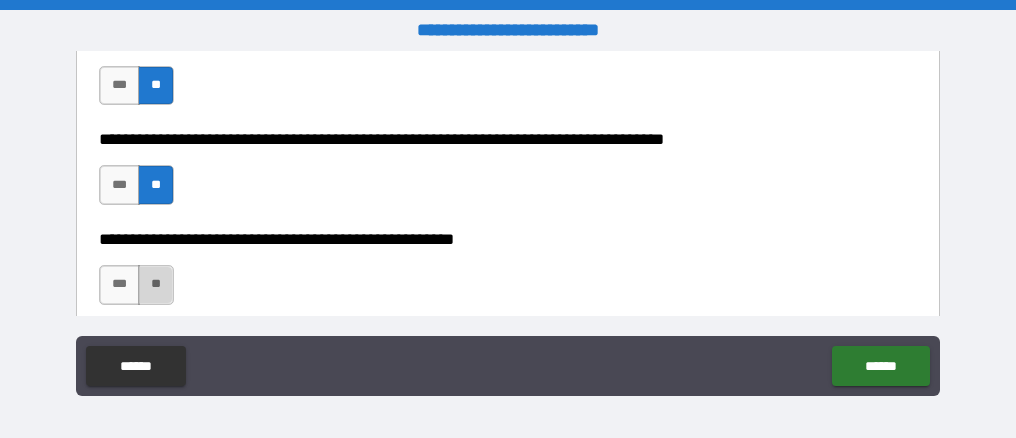 click on "**" at bounding box center [156, 285] 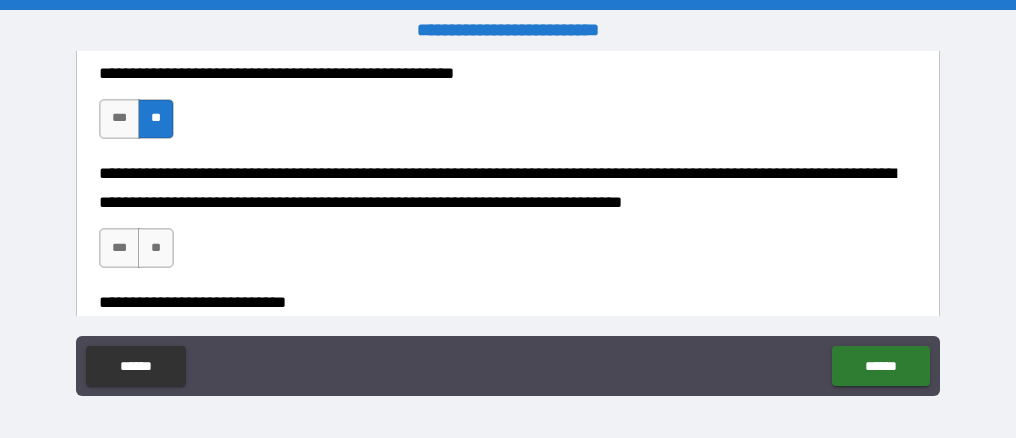 scroll, scrollTop: 700, scrollLeft: 0, axis: vertical 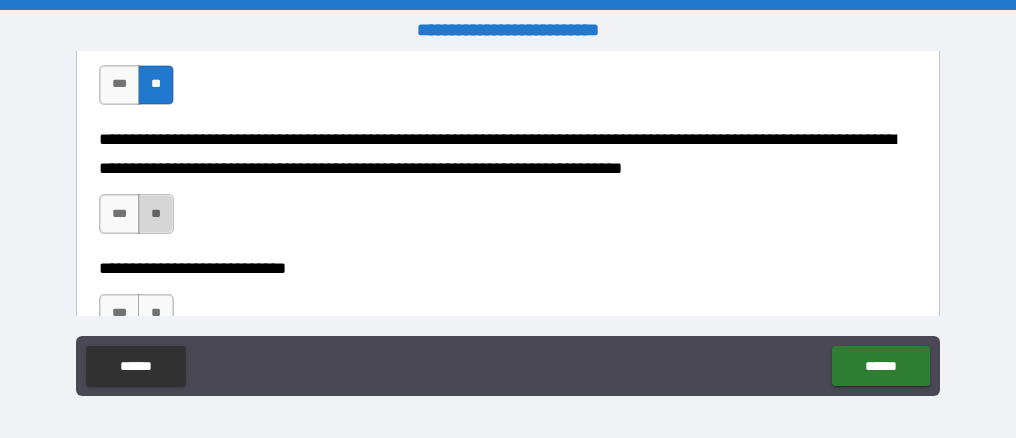 click on "**" at bounding box center [156, 214] 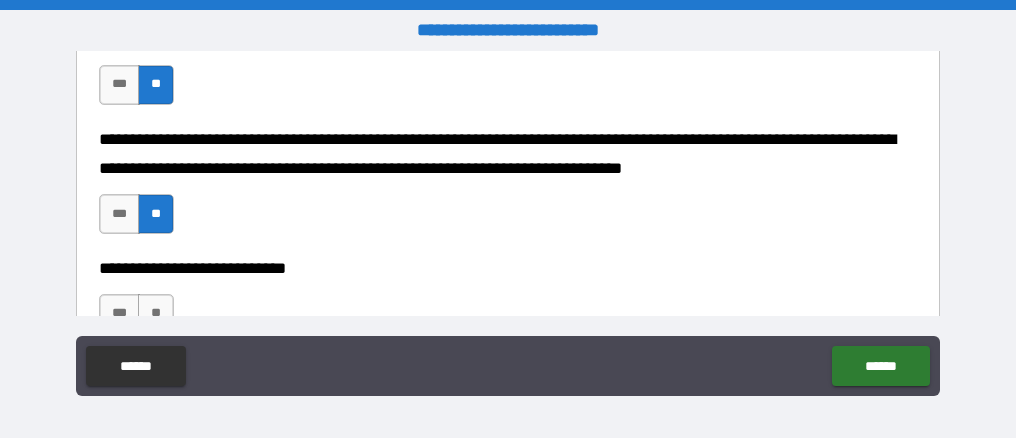 scroll, scrollTop: 800, scrollLeft: 0, axis: vertical 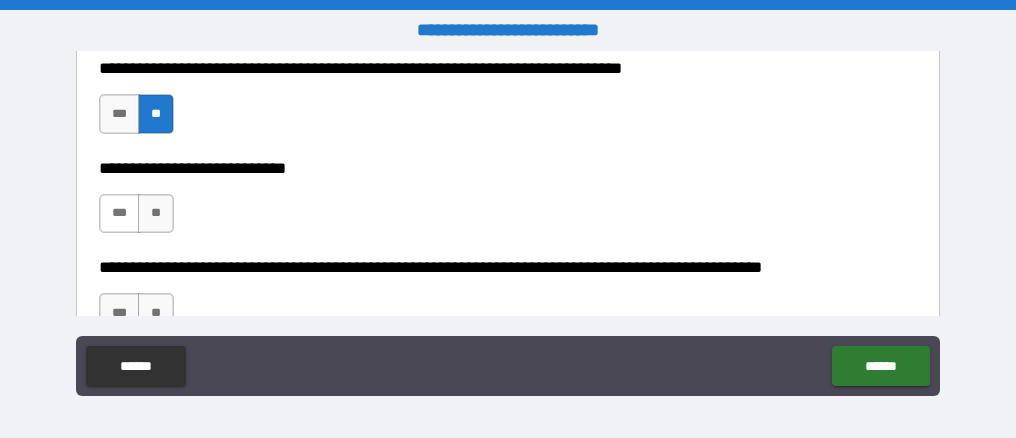 click on "***" at bounding box center (119, 214) 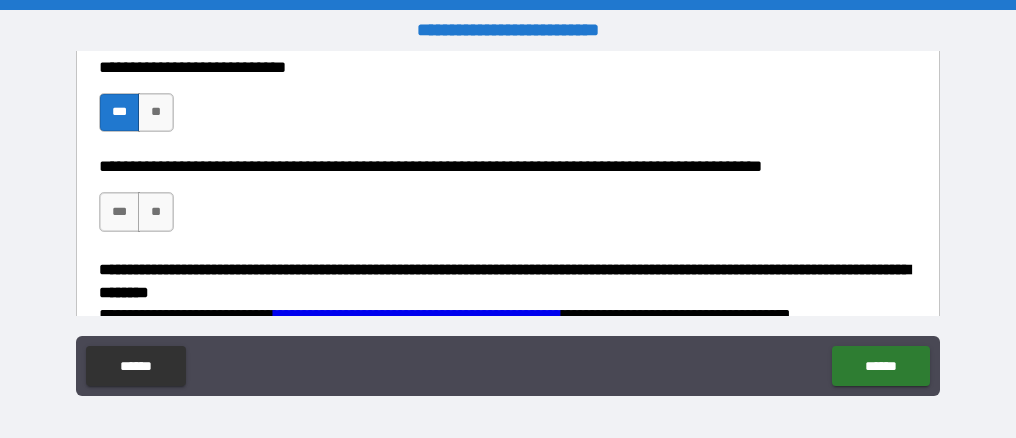 scroll, scrollTop: 1000, scrollLeft: 0, axis: vertical 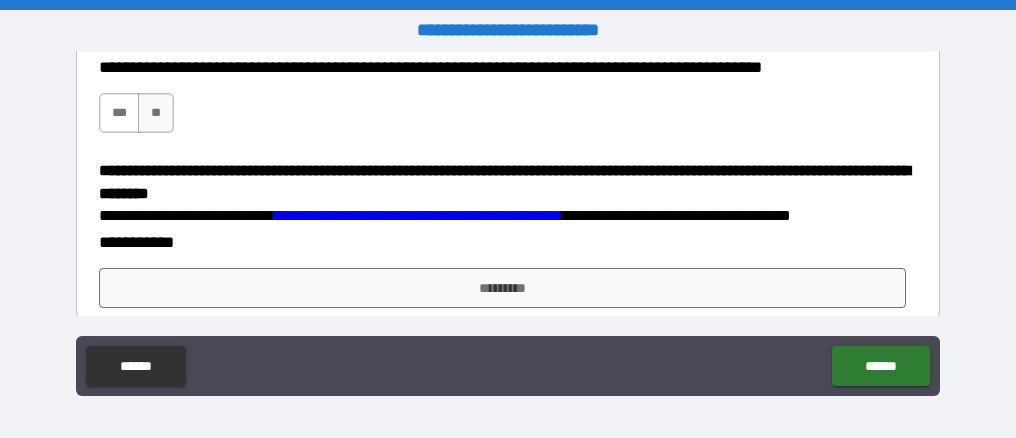 click on "***" at bounding box center [119, 113] 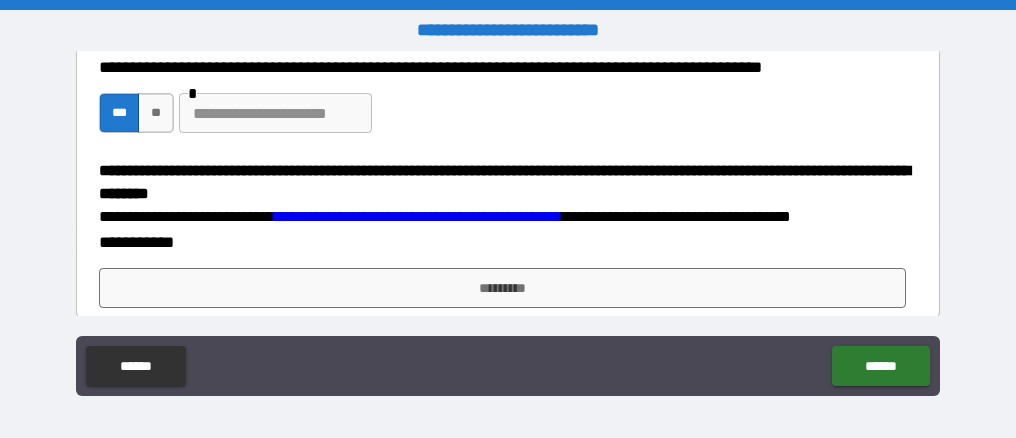 scroll, scrollTop: 1100, scrollLeft: 0, axis: vertical 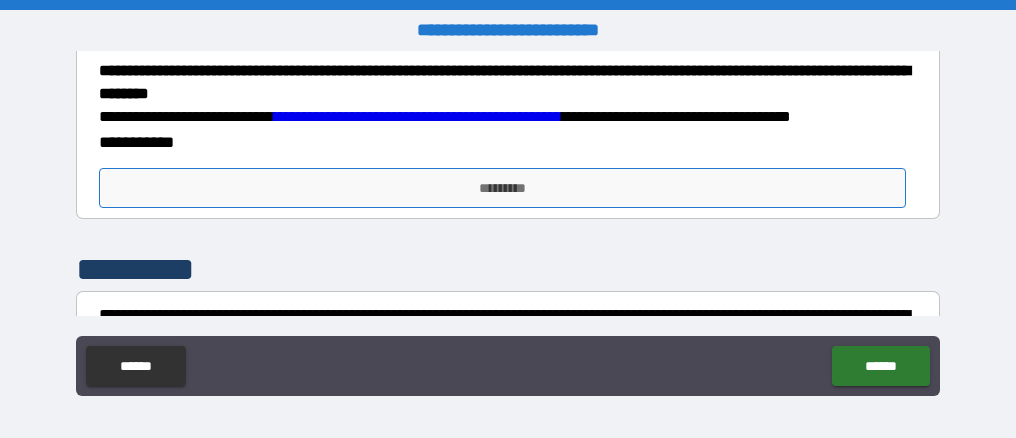 click on "*********" at bounding box center [502, 188] 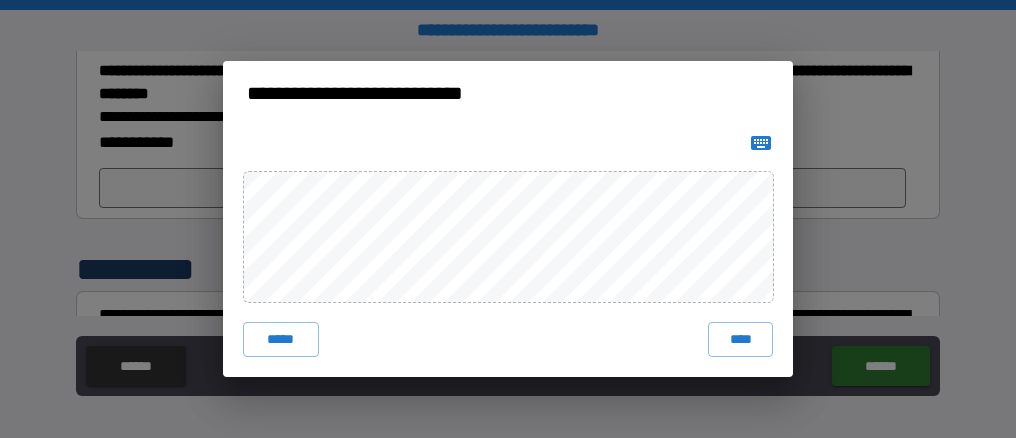 drag, startPoint x: 745, startPoint y: 344, endPoint x: 503, endPoint y: 298, distance: 246.33311 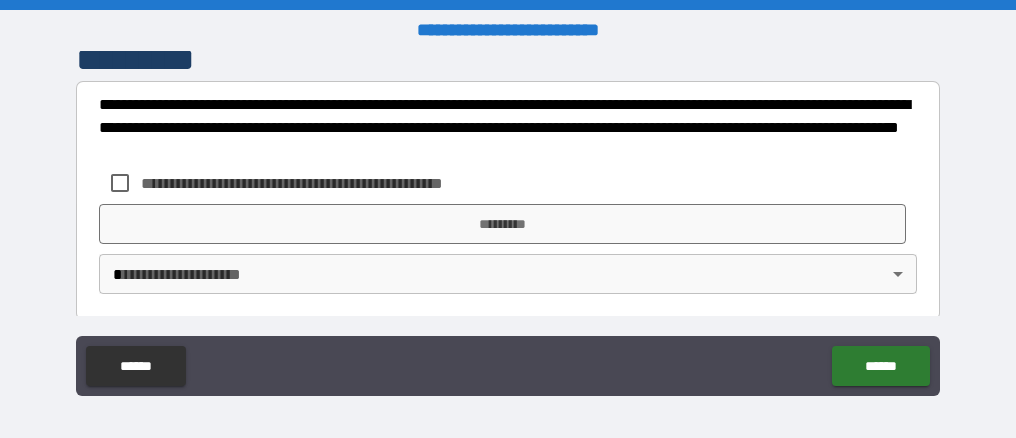 scroll, scrollTop: 1326, scrollLeft: 0, axis: vertical 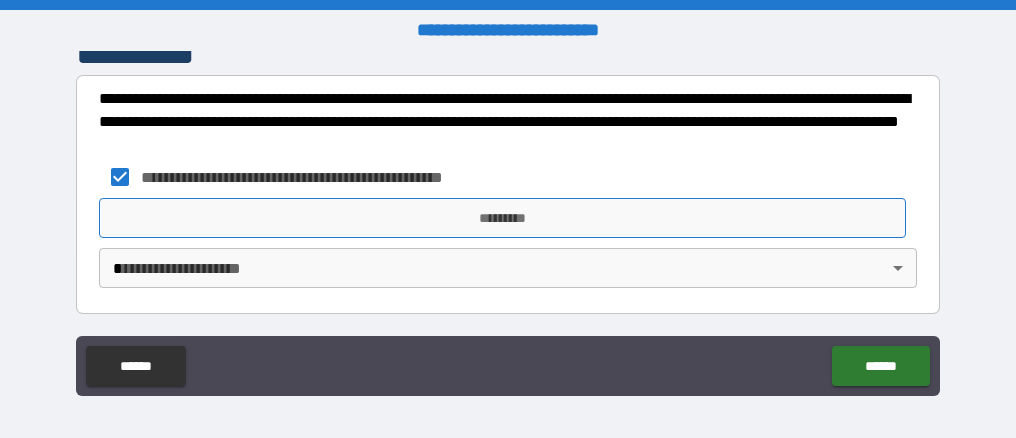 click on "*********" at bounding box center [502, 218] 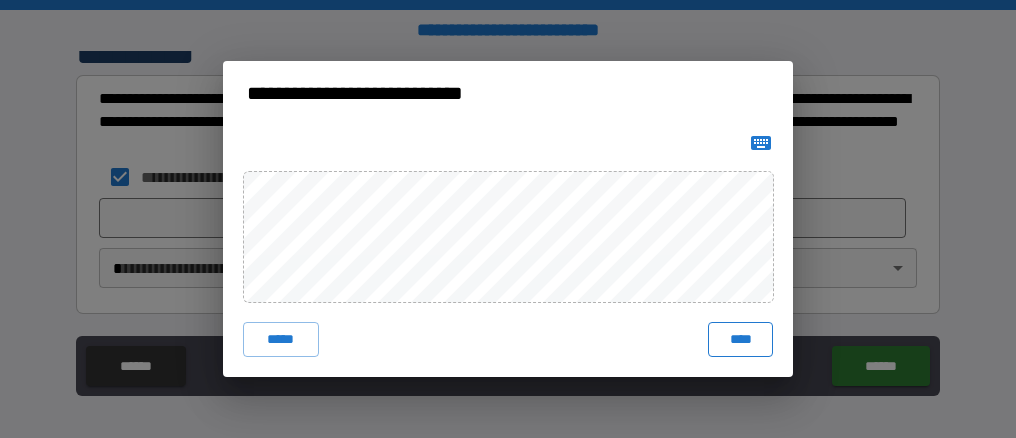 click on "****" at bounding box center (740, 340) 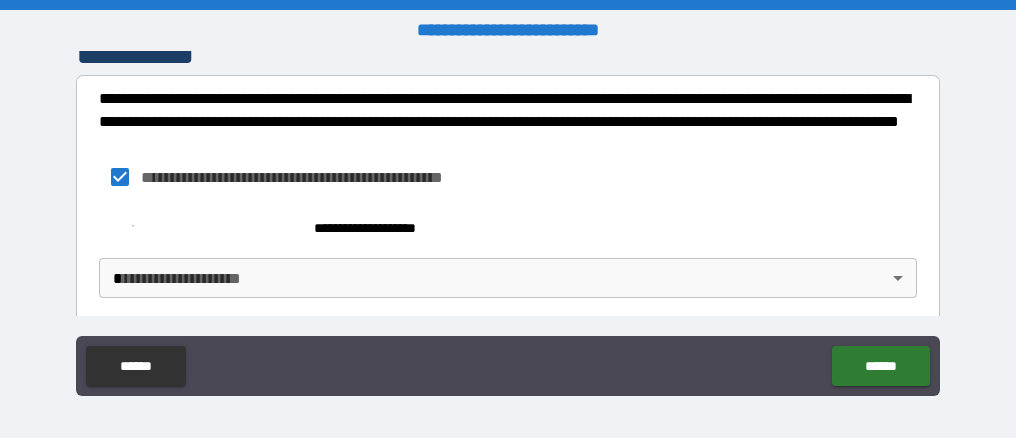 scroll, scrollTop: 1336, scrollLeft: 0, axis: vertical 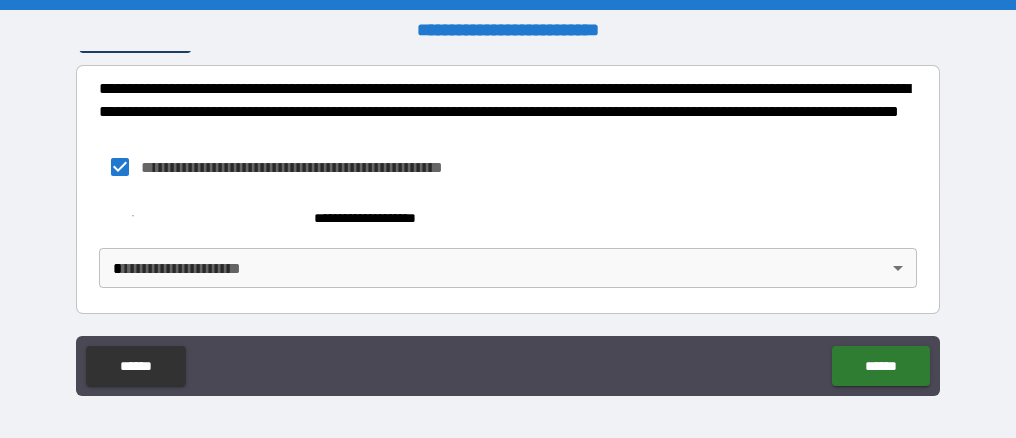 click on "[FIRST] [LAST] [ADDRESS] [CITY], [STATE] [ZIP] [PHONE] [EMAIL] [CREDIT_CARD] [SSN] [DRIVER_LICENSE] [PASSPORT] [BIRTH_DATE]" at bounding box center [508, 219] 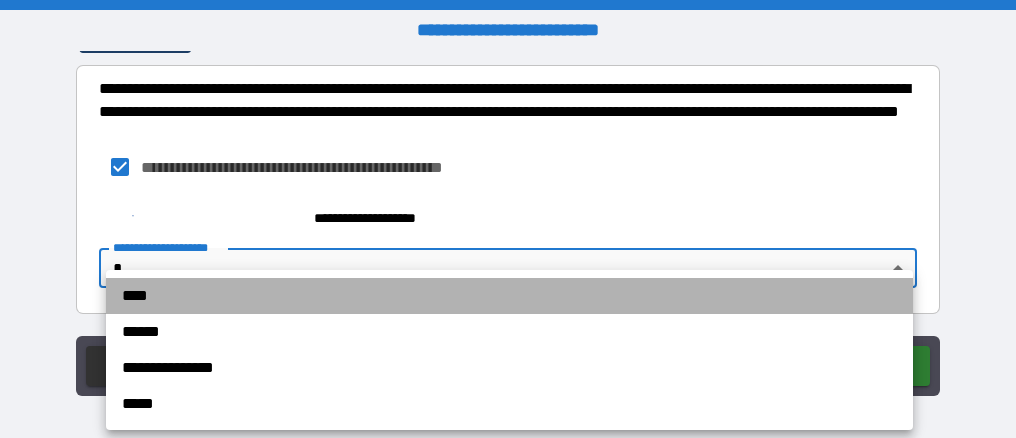 click on "****" at bounding box center [509, 296] 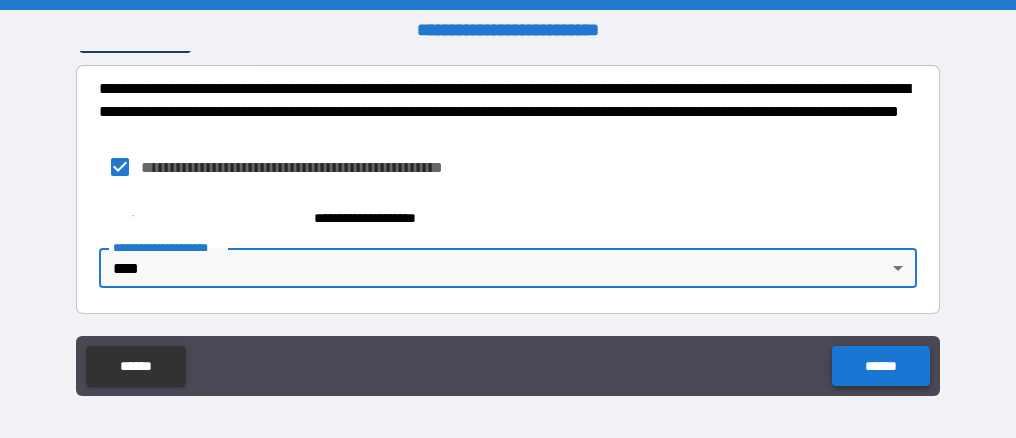 click on "******" at bounding box center (880, 366) 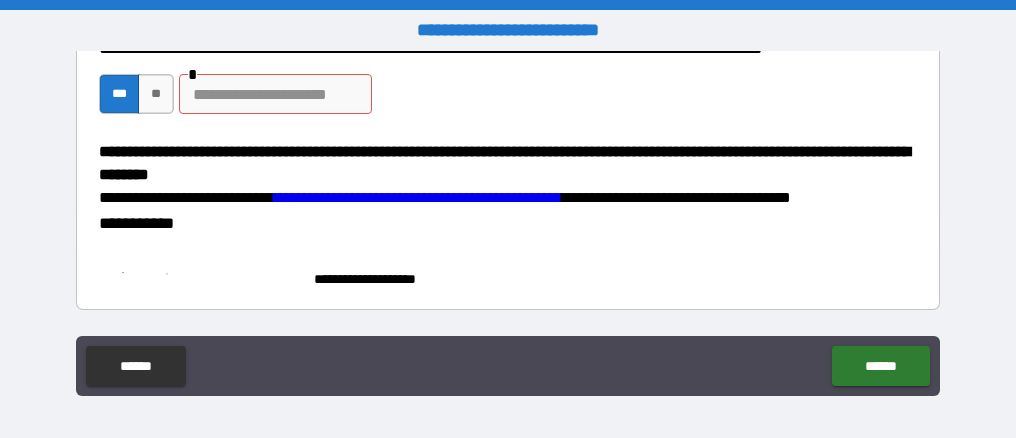 scroll, scrollTop: 1036, scrollLeft: 0, axis: vertical 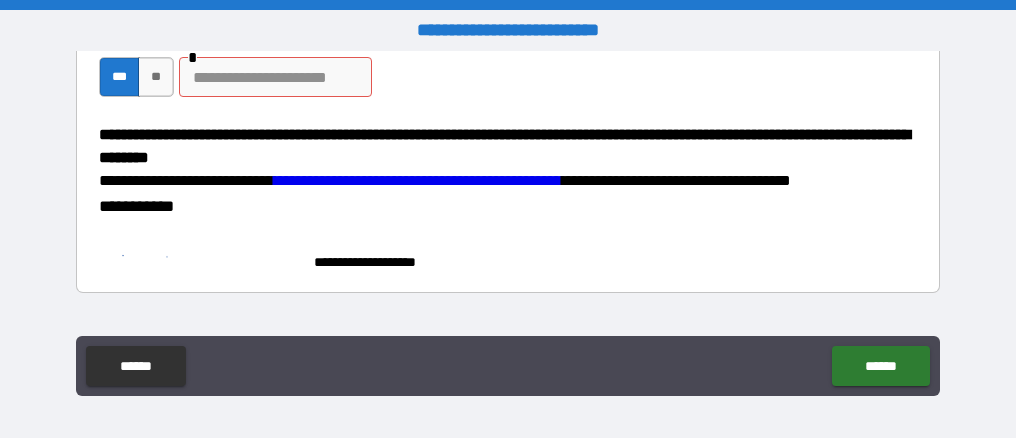 click on "[FIRST] [LAST] [PHONE]" at bounding box center (508, 67) 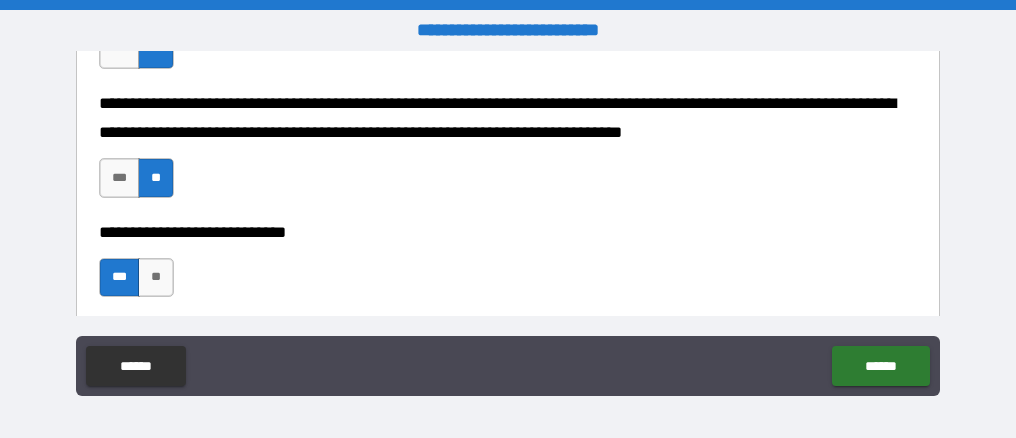 scroll, scrollTop: 936, scrollLeft: 0, axis: vertical 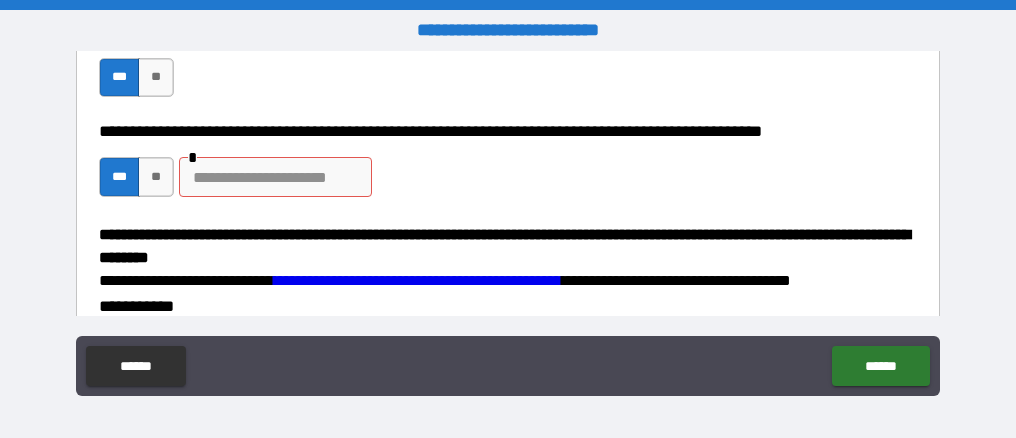 click at bounding box center [275, 177] 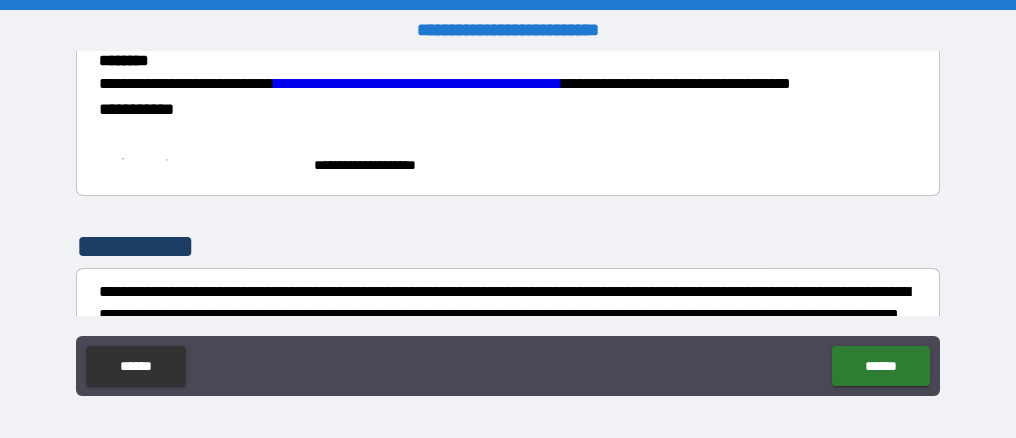 scroll, scrollTop: 1136, scrollLeft: 0, axis: vertical 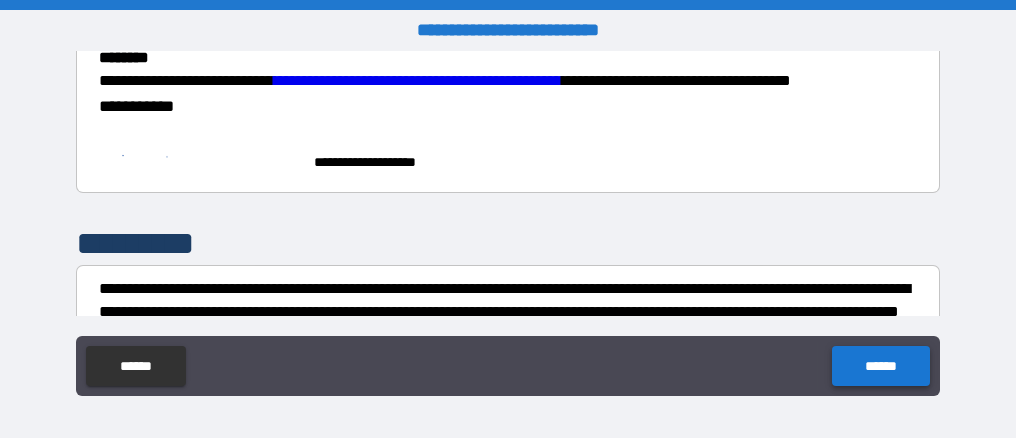 type on "**********" 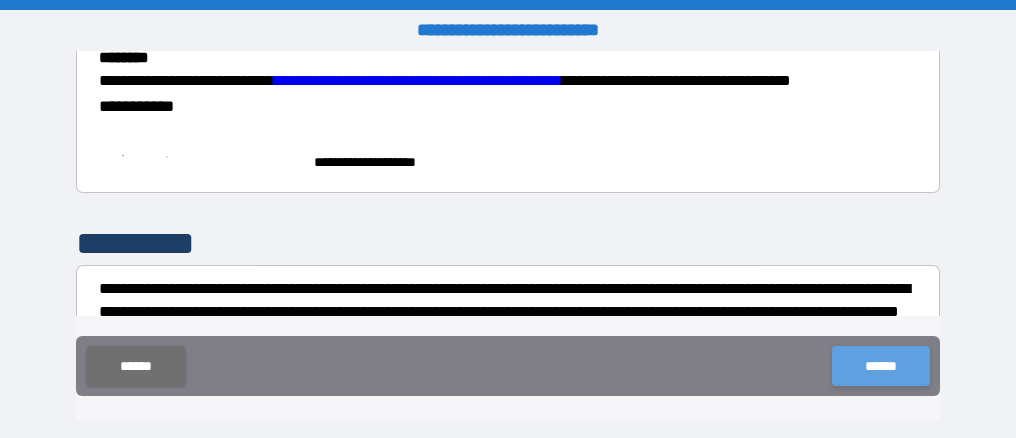 click on "******" at bounding box center [880, 366] 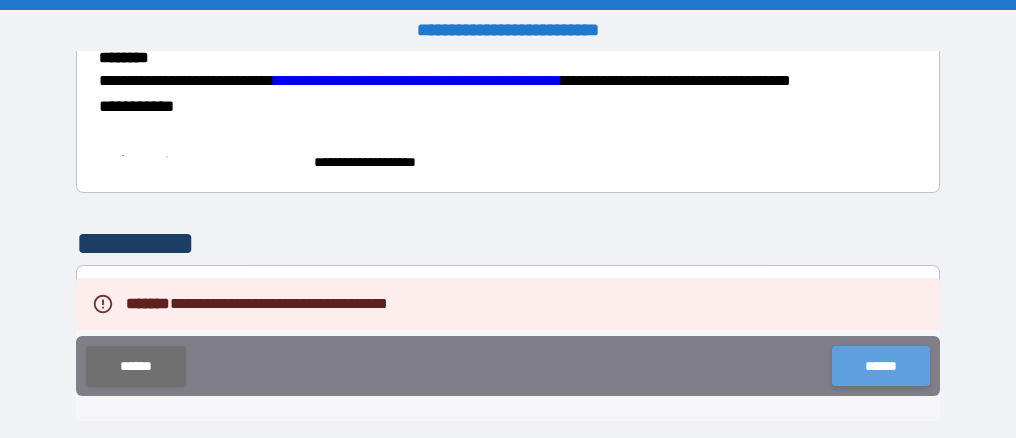 drag, startPoint x: 901, startPoint y: 369, endPoint x: 911, endPoint y: 364, distance: 11.18034 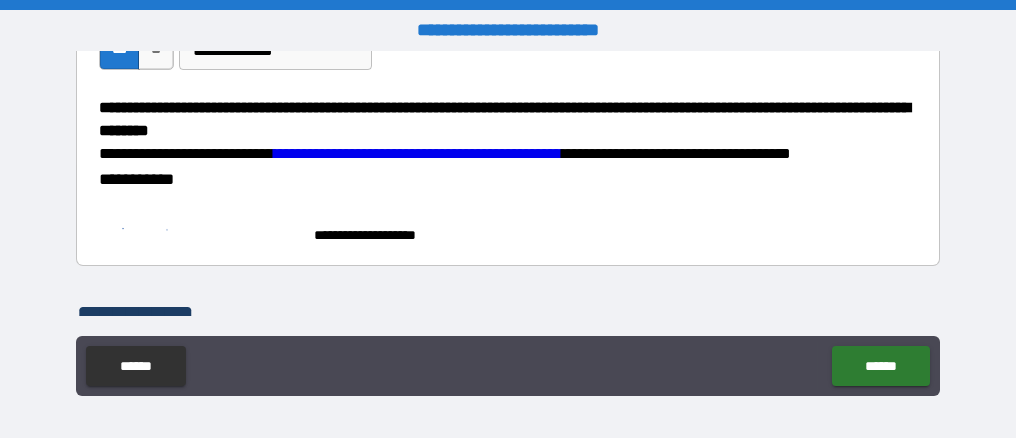 scroll, scrollTop: 1100, scrollLeft: 0, axis: vertical 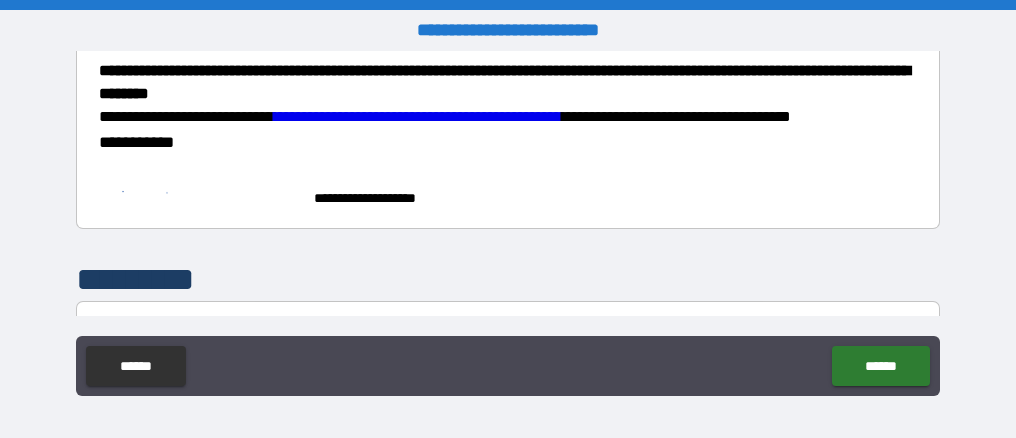 click on "**********" at bounding box center (508, 178) 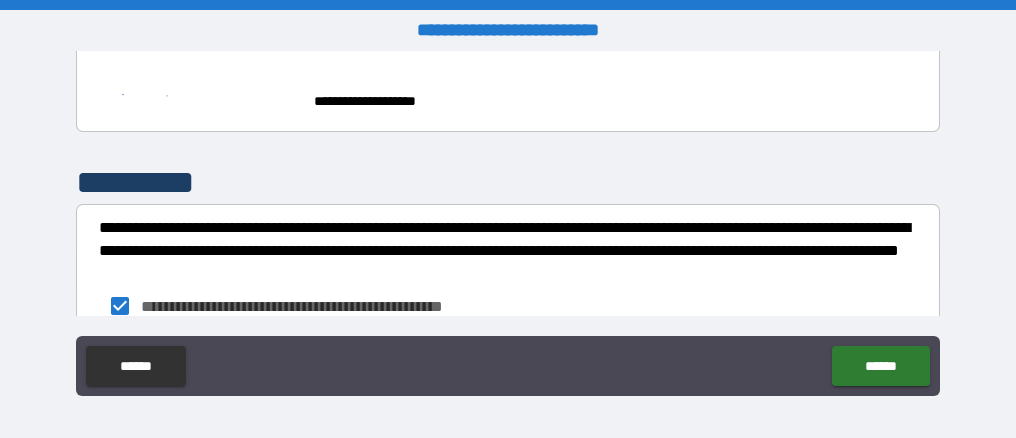 scroll, scrollTop: 1136, scrollLeft: 0, axis: vertical 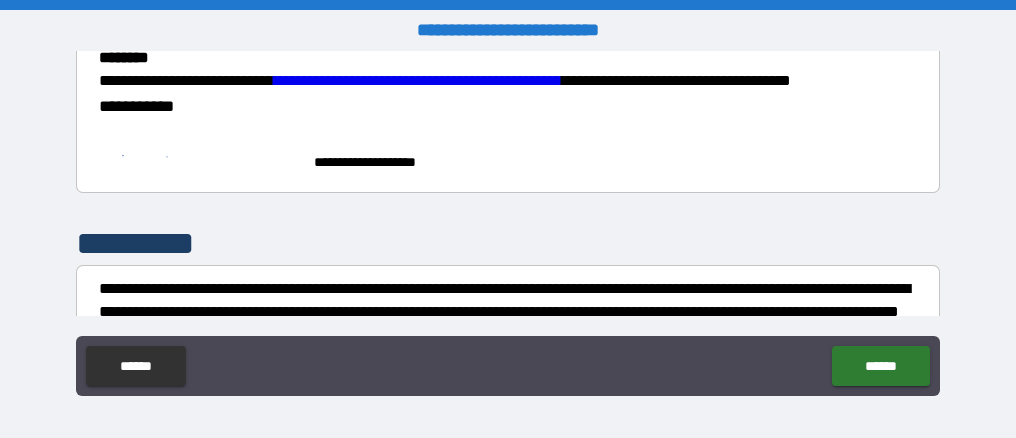 click on "**********" at bounding box center (508, 142) 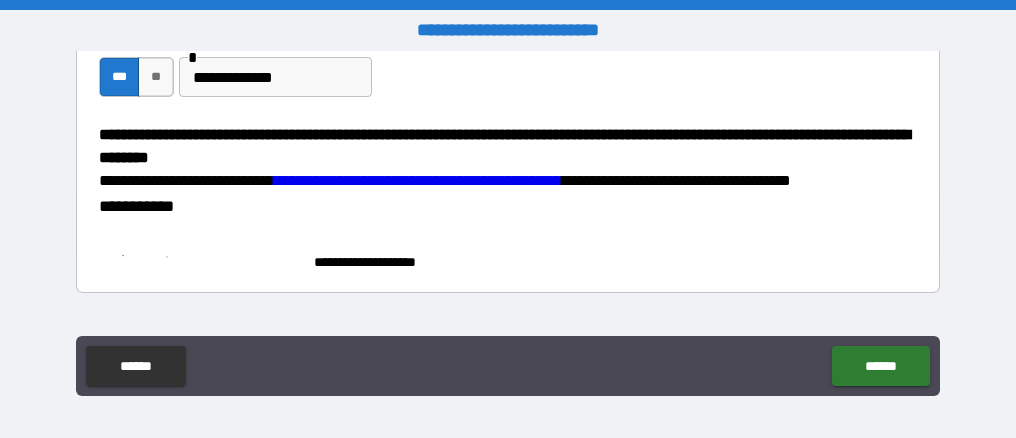 scroll, scrollTop: 1136, scrollLeft: 0, axis: vertical 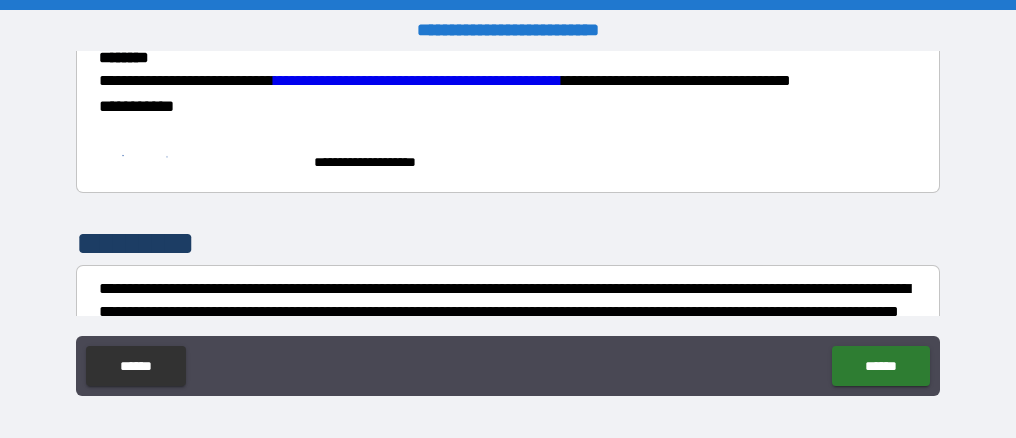 click on "**********" at bounding box center [502, 107] 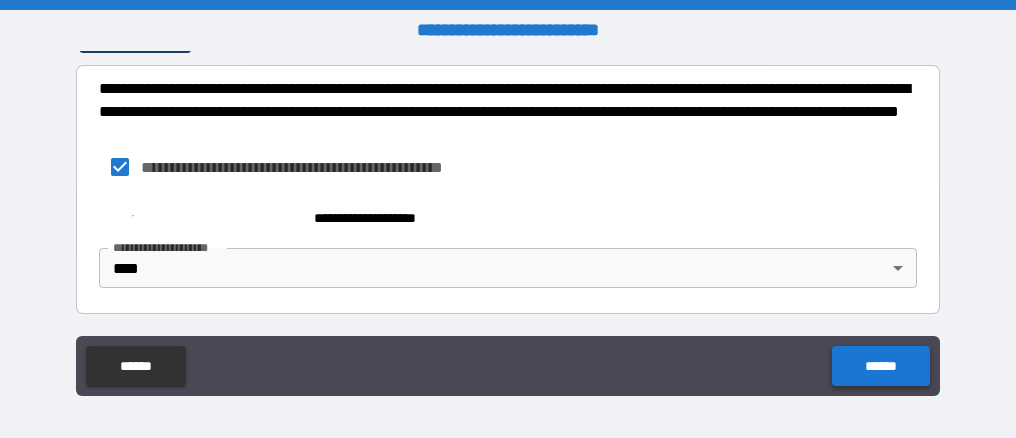 click on "******" at bounding box center (880, 366) 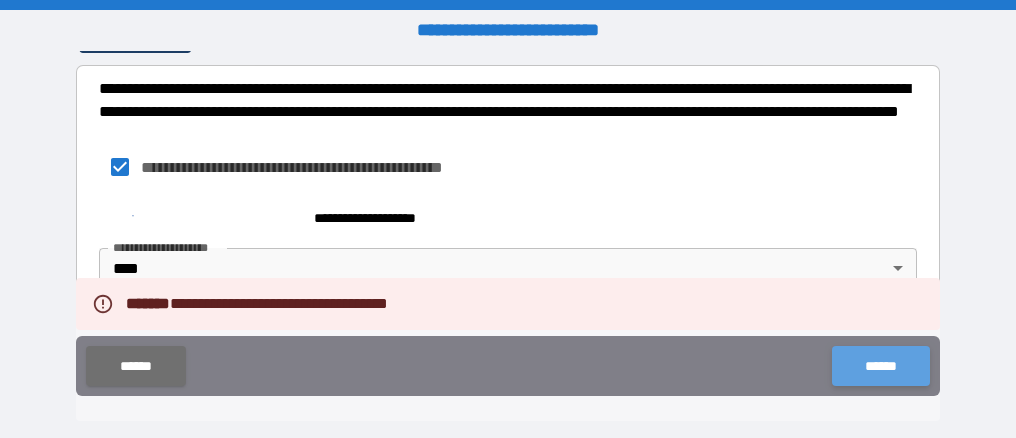 click on "******" at bounding box center (880, 366) 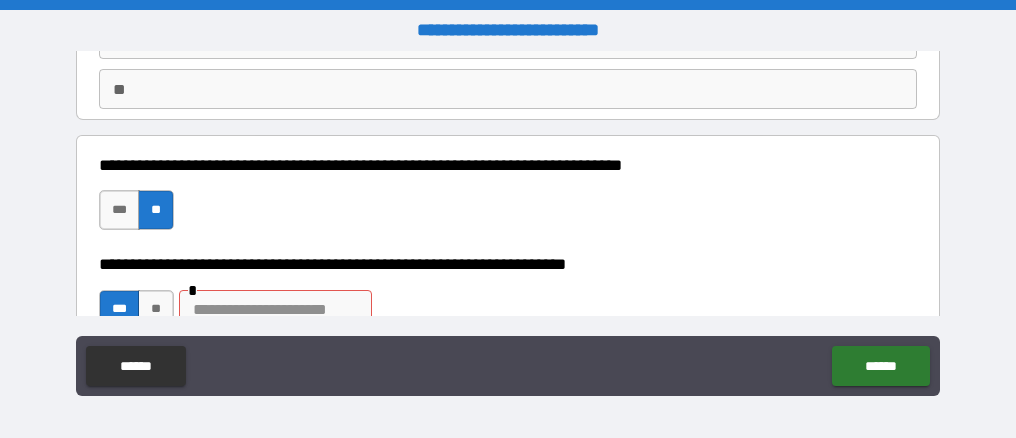 scroll, scrollTop: 200, scrollLeft: 0, axis: vertical 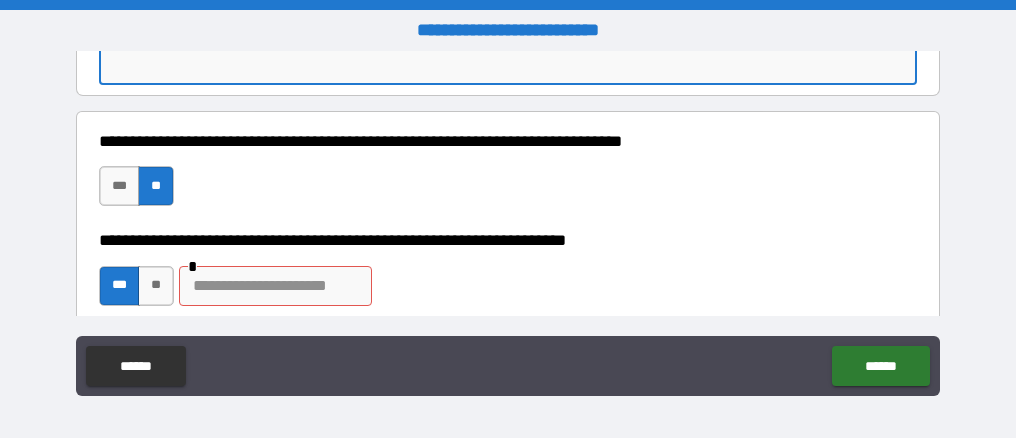 click on "**" at bounding box center [508, 65] 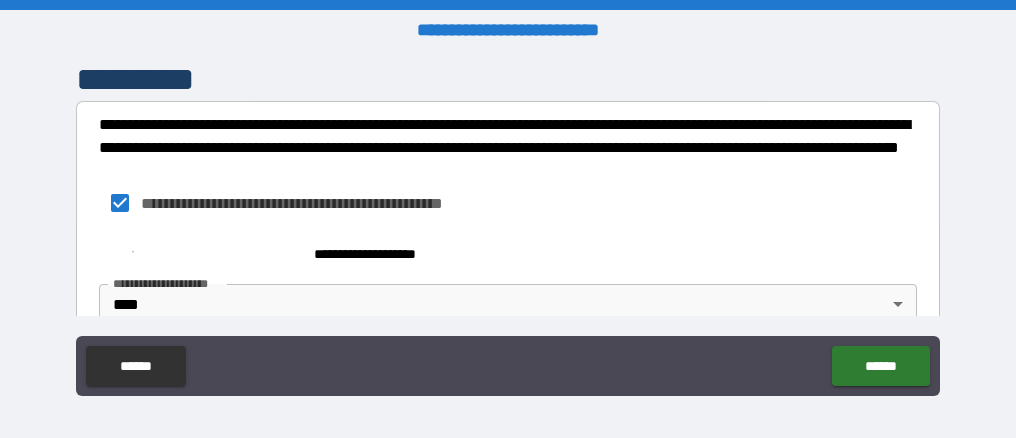 scroll, scrollTop: 1336, scrollLeft: 0, axis: vertical 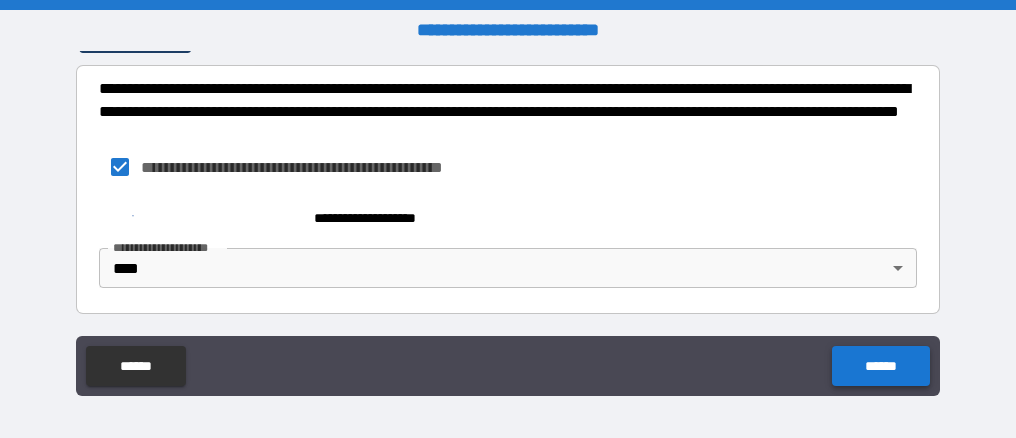 type on "*" 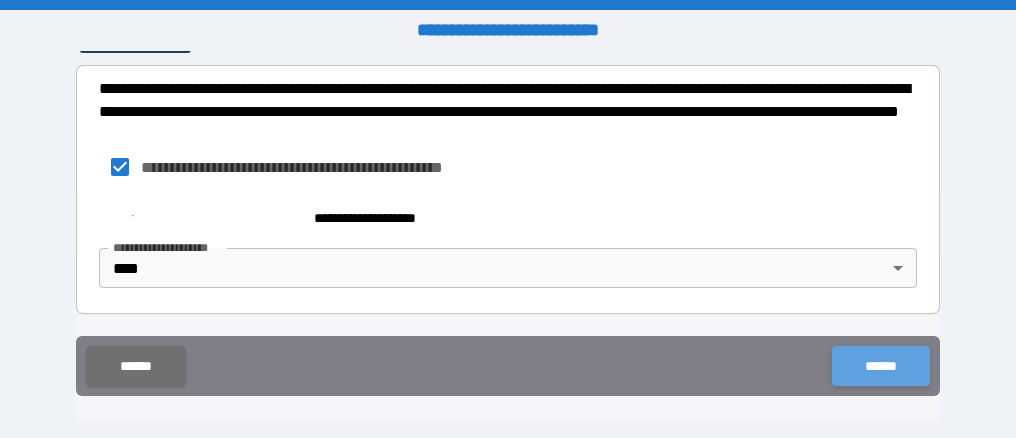 click on "******" at bounding box center (880, 366) 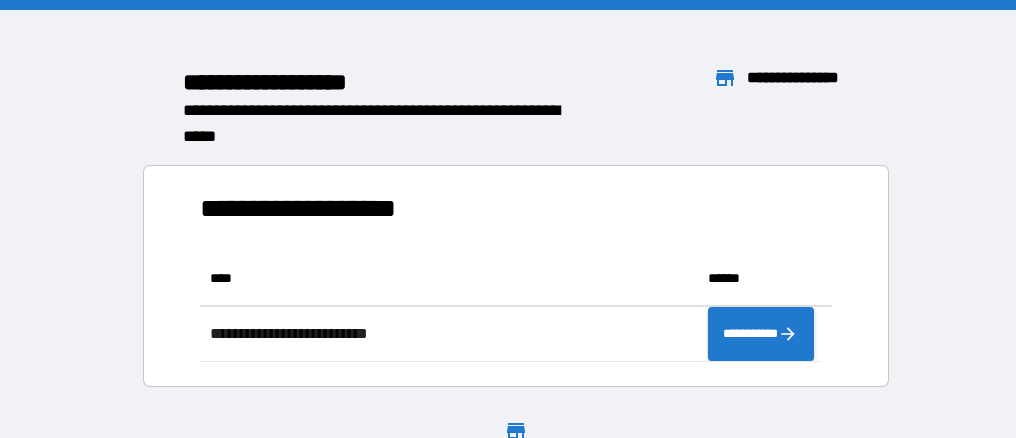 scroll, scrollTop: 16, scrollLeft: 16, axis: both 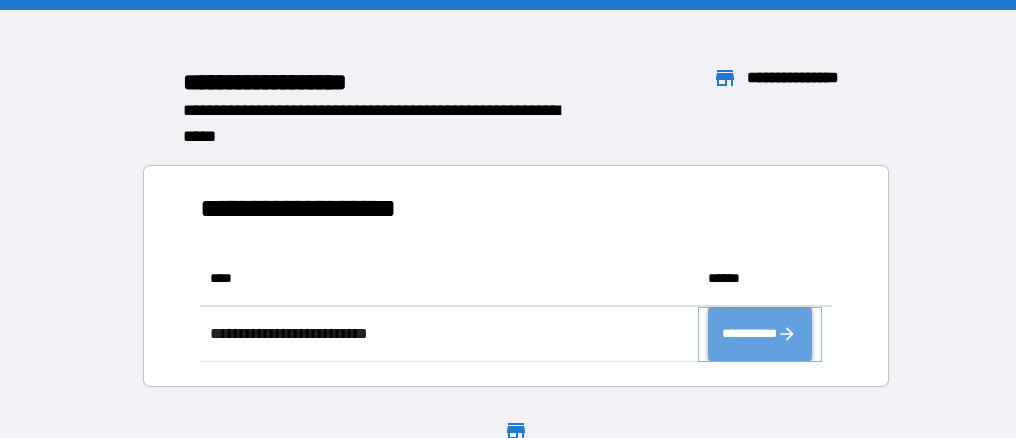 click on "**********" at bounding box center (760, 334) 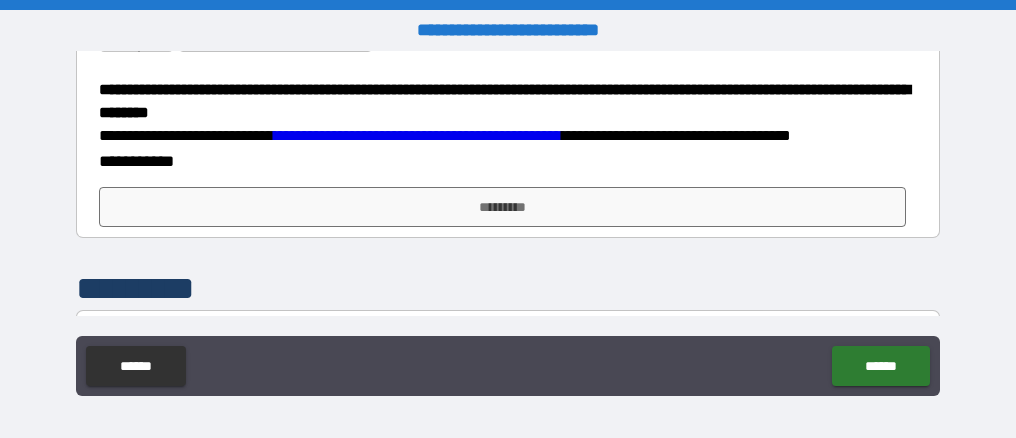 scroll, scrollTop: 1100, scrollLeft: 0, axis: vertical 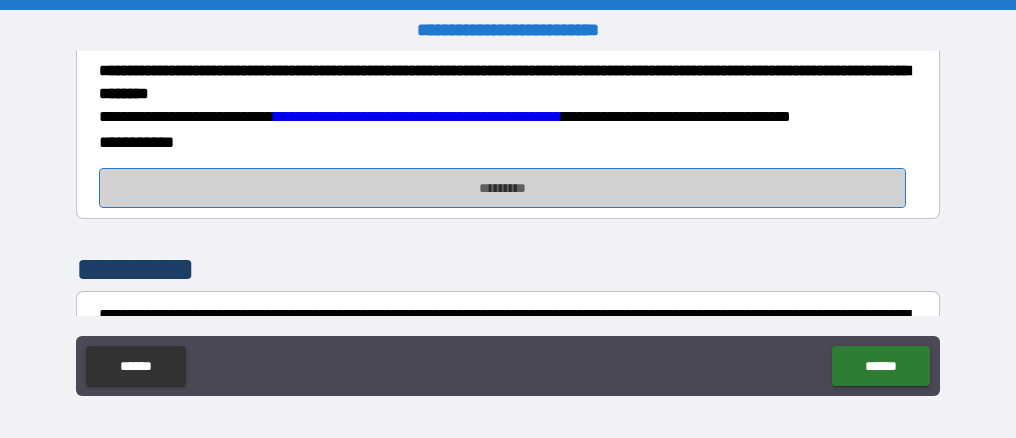 click on "*********" at bounding box center [502, 188] 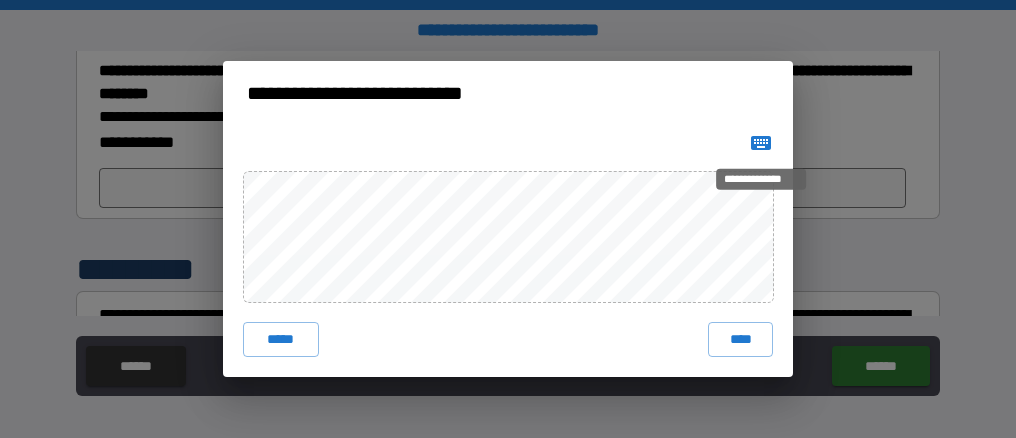 click 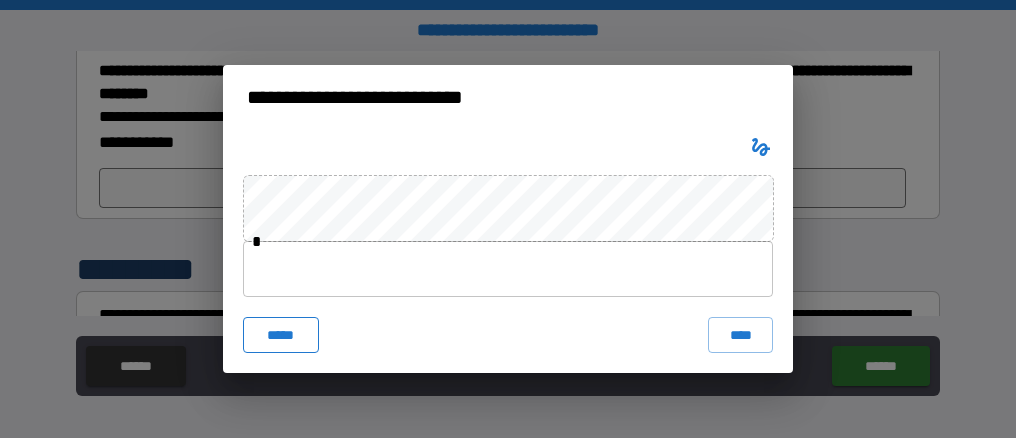 click on "*****" at bounding box center (281, 335) 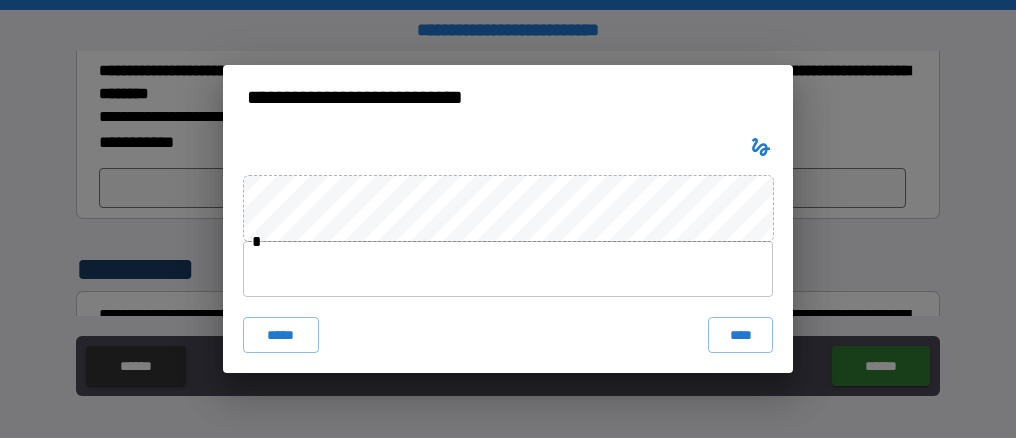 click at bounding box center [508, 269] 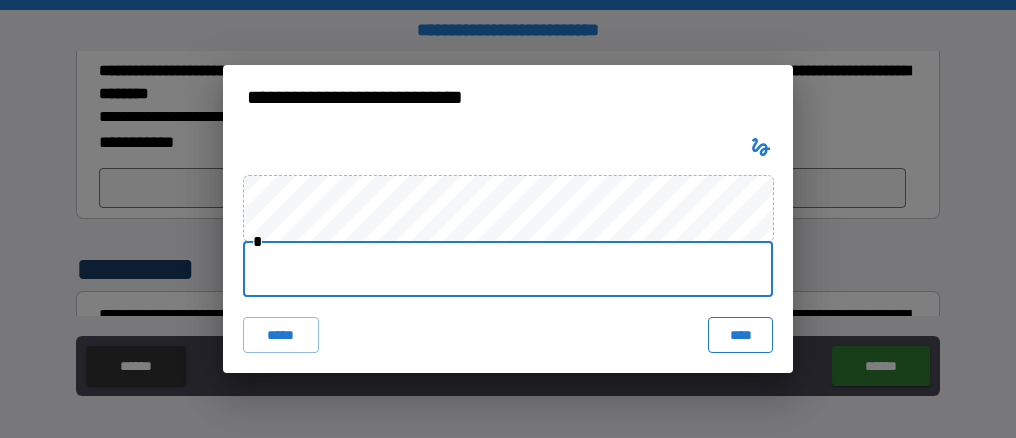 click on "****" at bounding box center (740, 335) 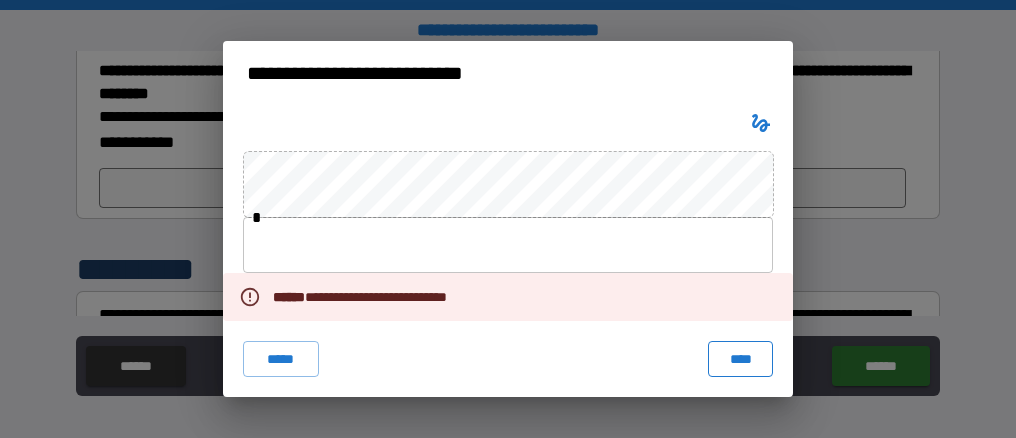click on "****" at bounding box center (740, 359) 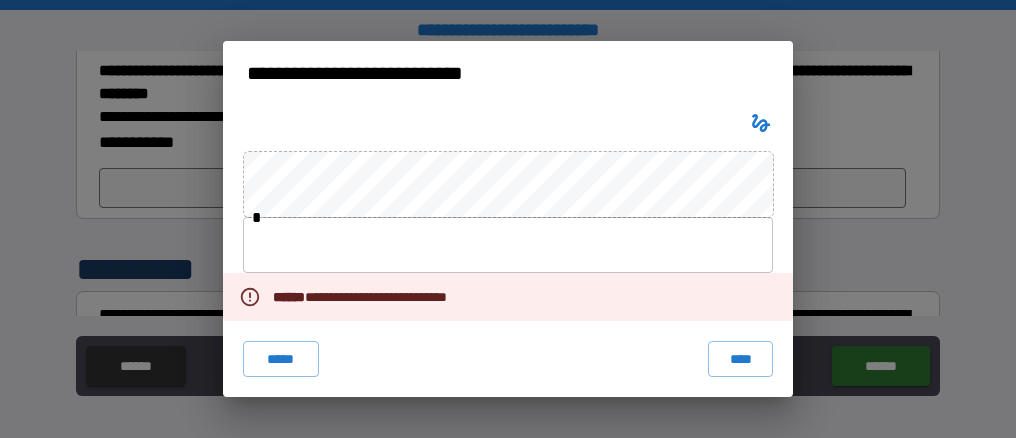 click at bounding box center (508, 245) 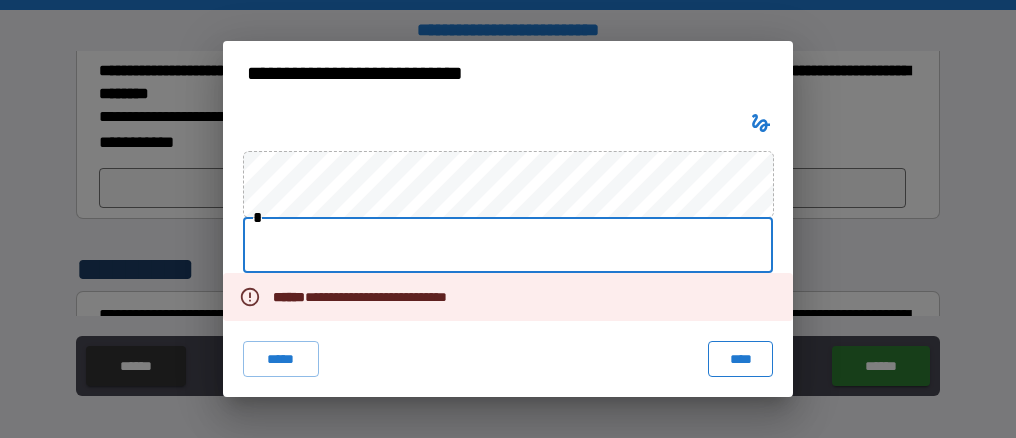 click on "****" at bounding box center (740, 359) 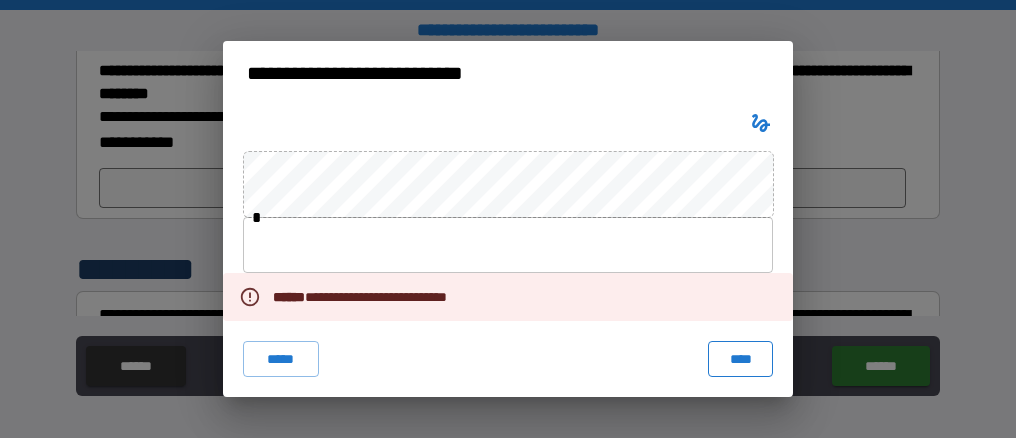 click on "****" at bounding box center (740, 359) 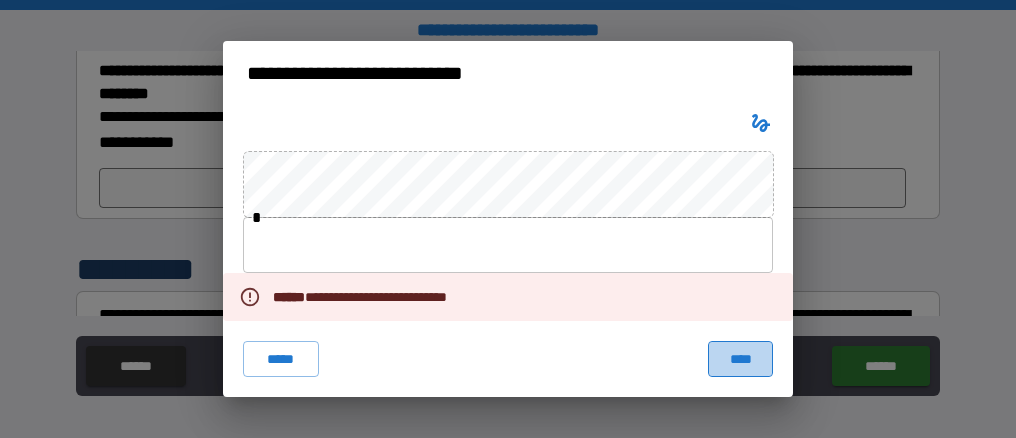 drag, startPoint x: 744, startPoint y: 360, endPoint x: 750, endPoint y: 350, distance: 11.661903 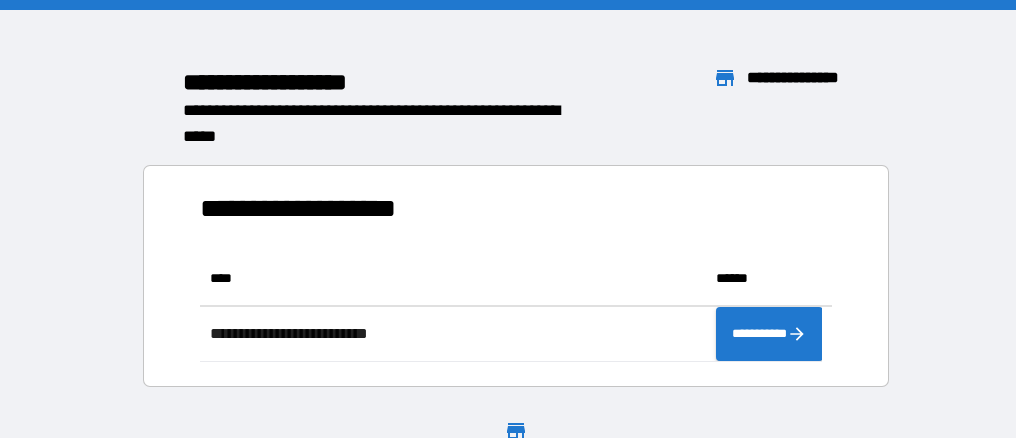 scroll, scrollTop: 16, scrollLeft: 16, axis: both 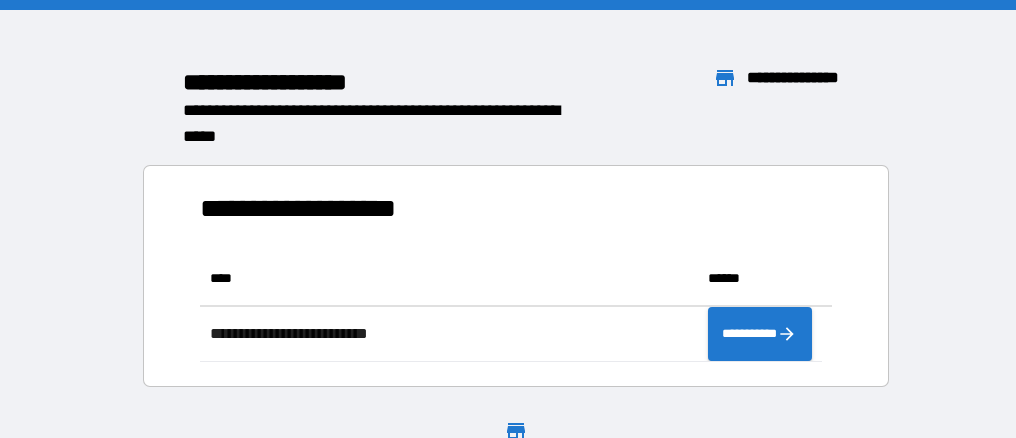 click on "[FIRST] [LAST] [EMAIL]" at bounding box center [508, 99] 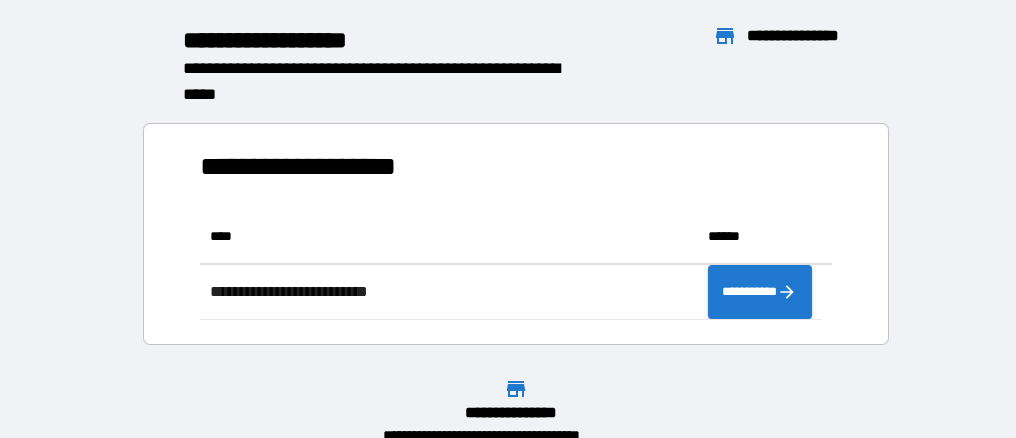 scroll, scrollTop: 88, scrollLeft: 0, axis: vertical 